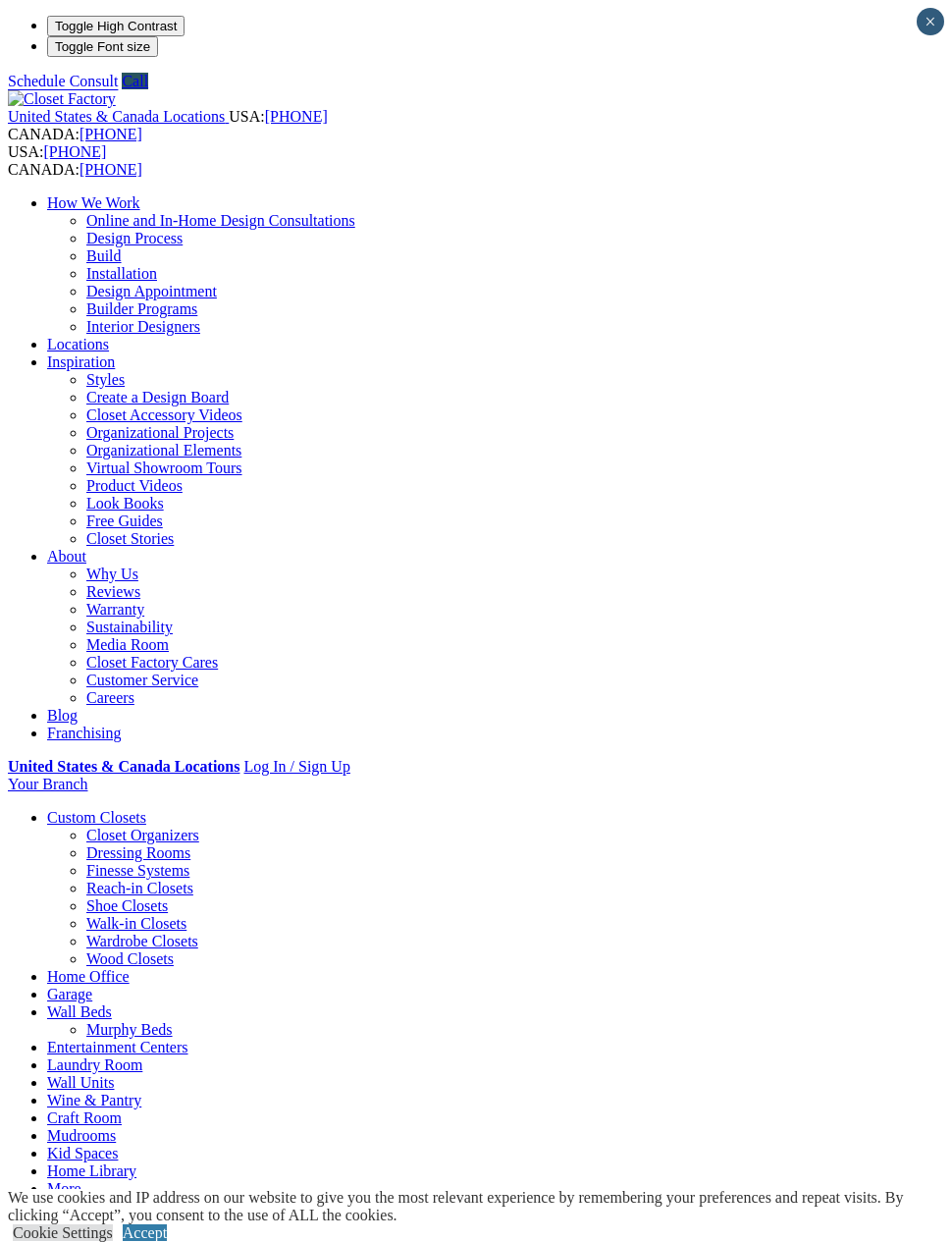 scroll, scrollTop: 0, scrollLeft: 0, axis: both 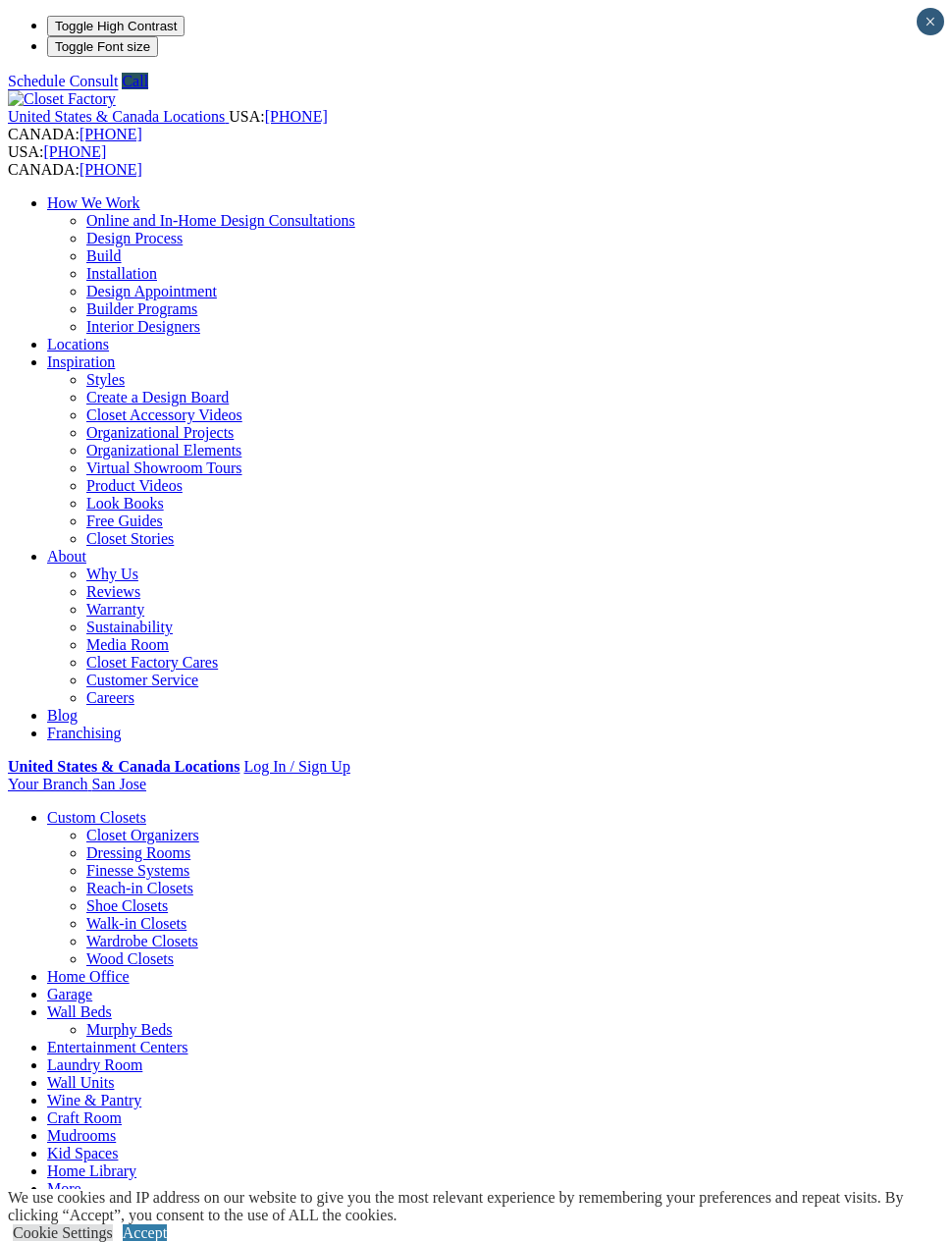click at bounding box center (0, 0) 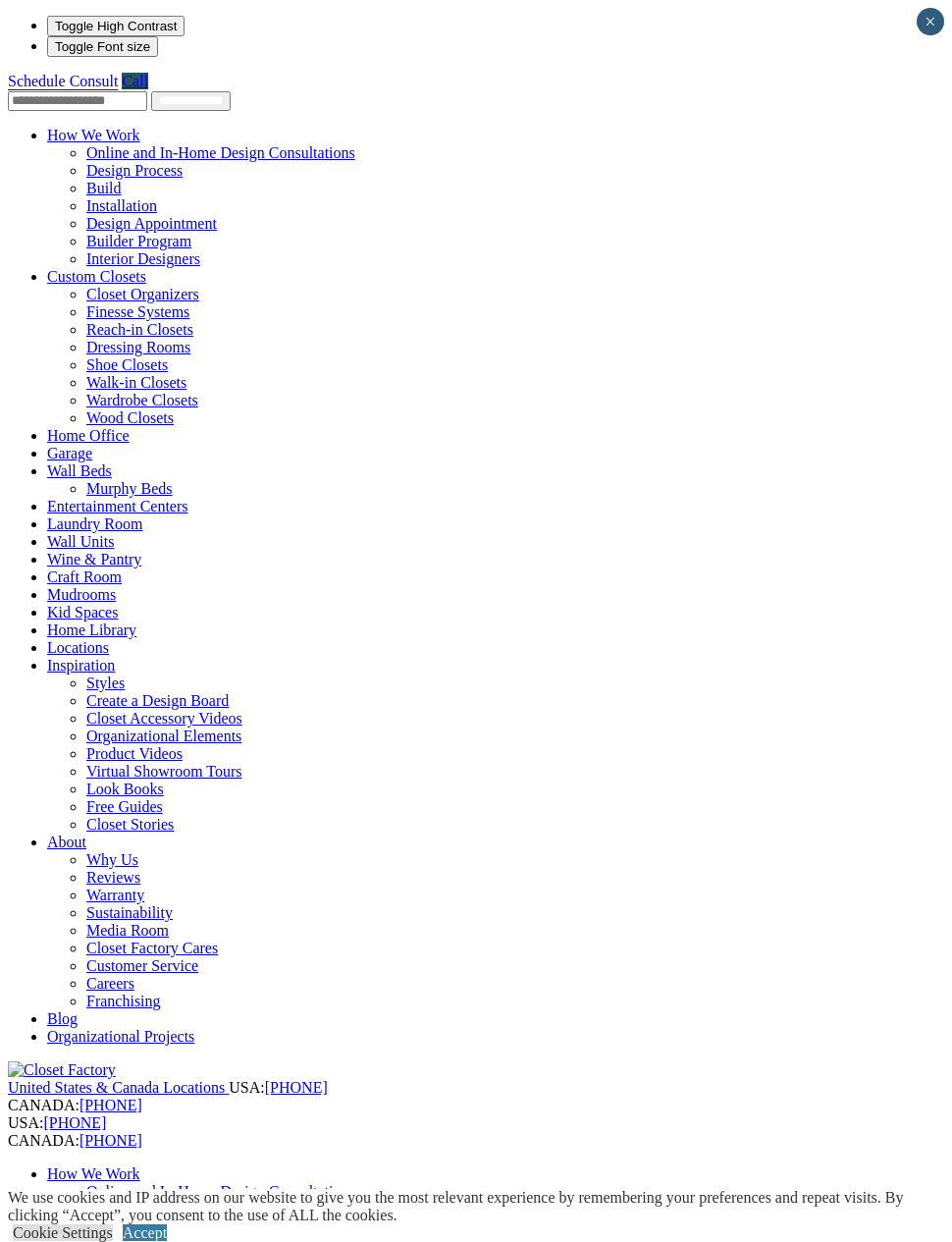 click on "Garage" at bounding box center (70, 453) 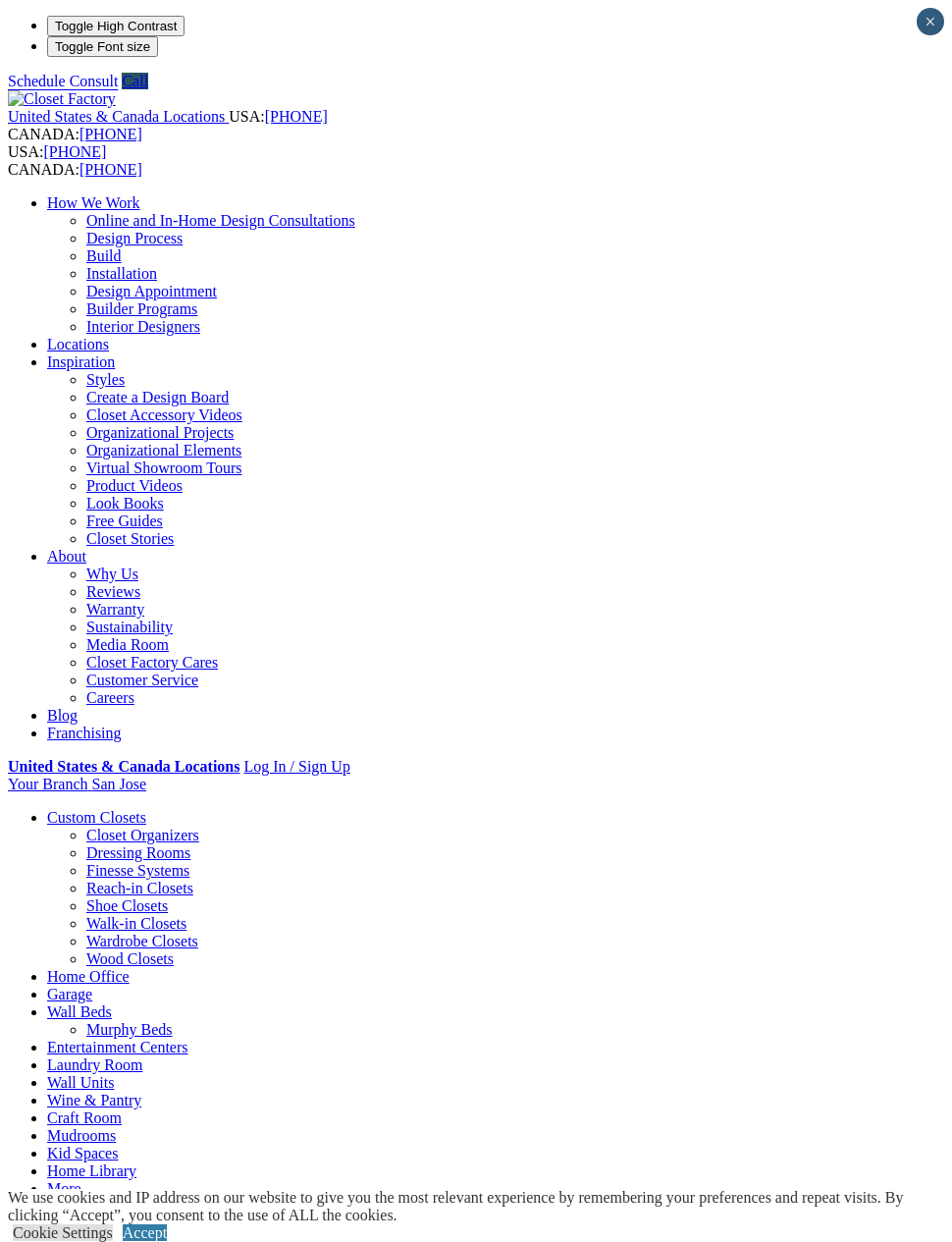 scroll, scrollTop: 0, scrollLeft: 0, axis: both 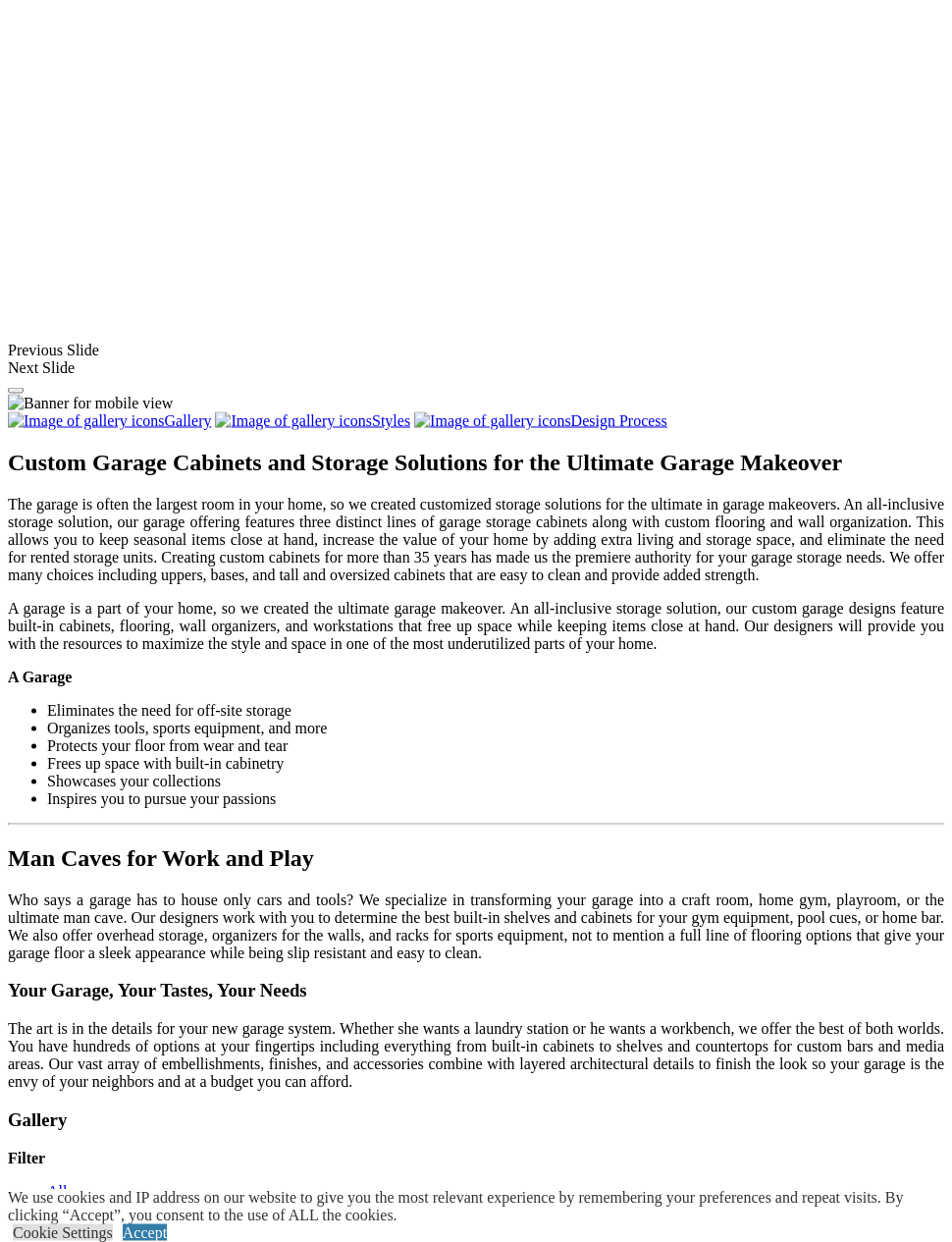 click at bounding box center (183, 1352) 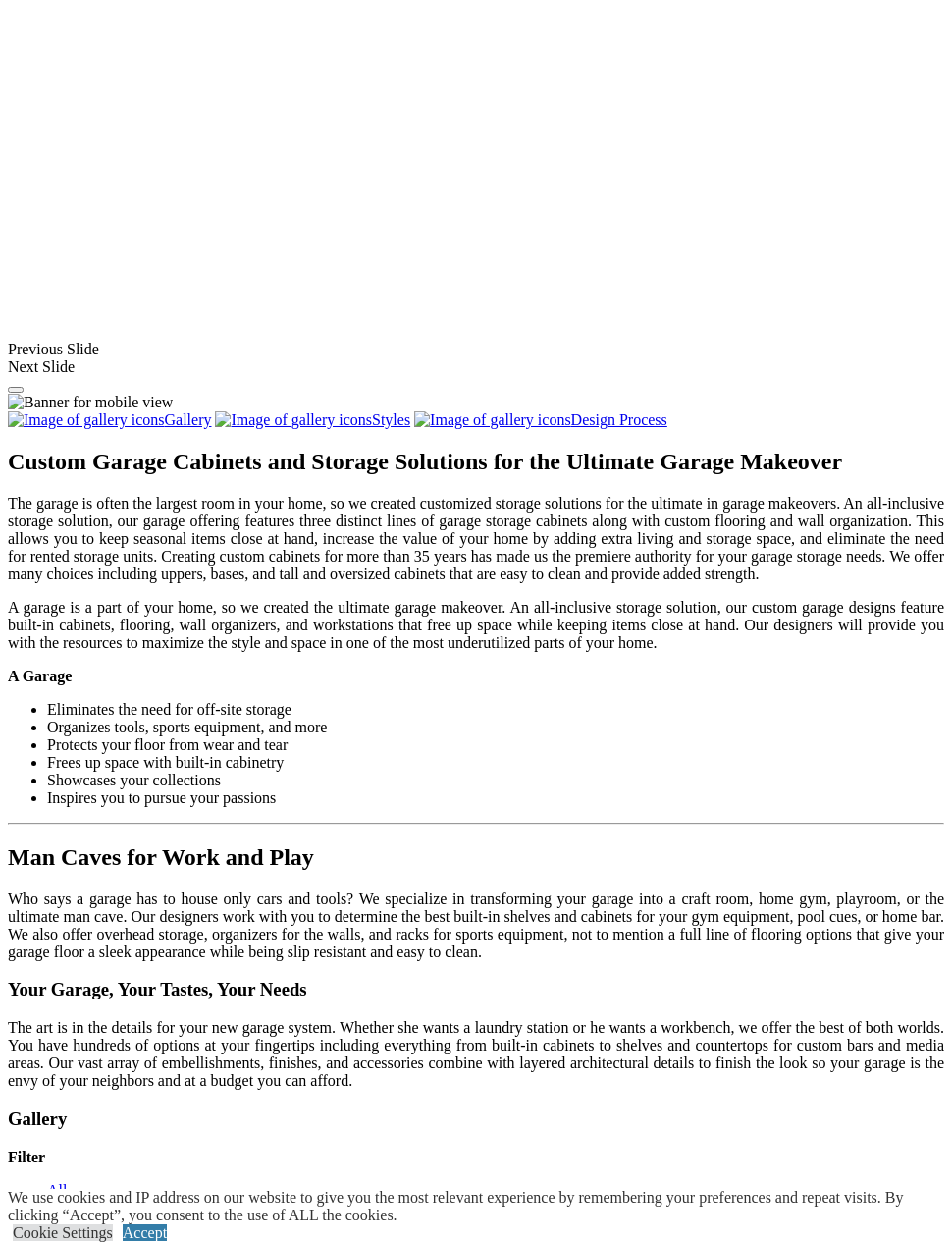 click at bounding box center (8, 36653) 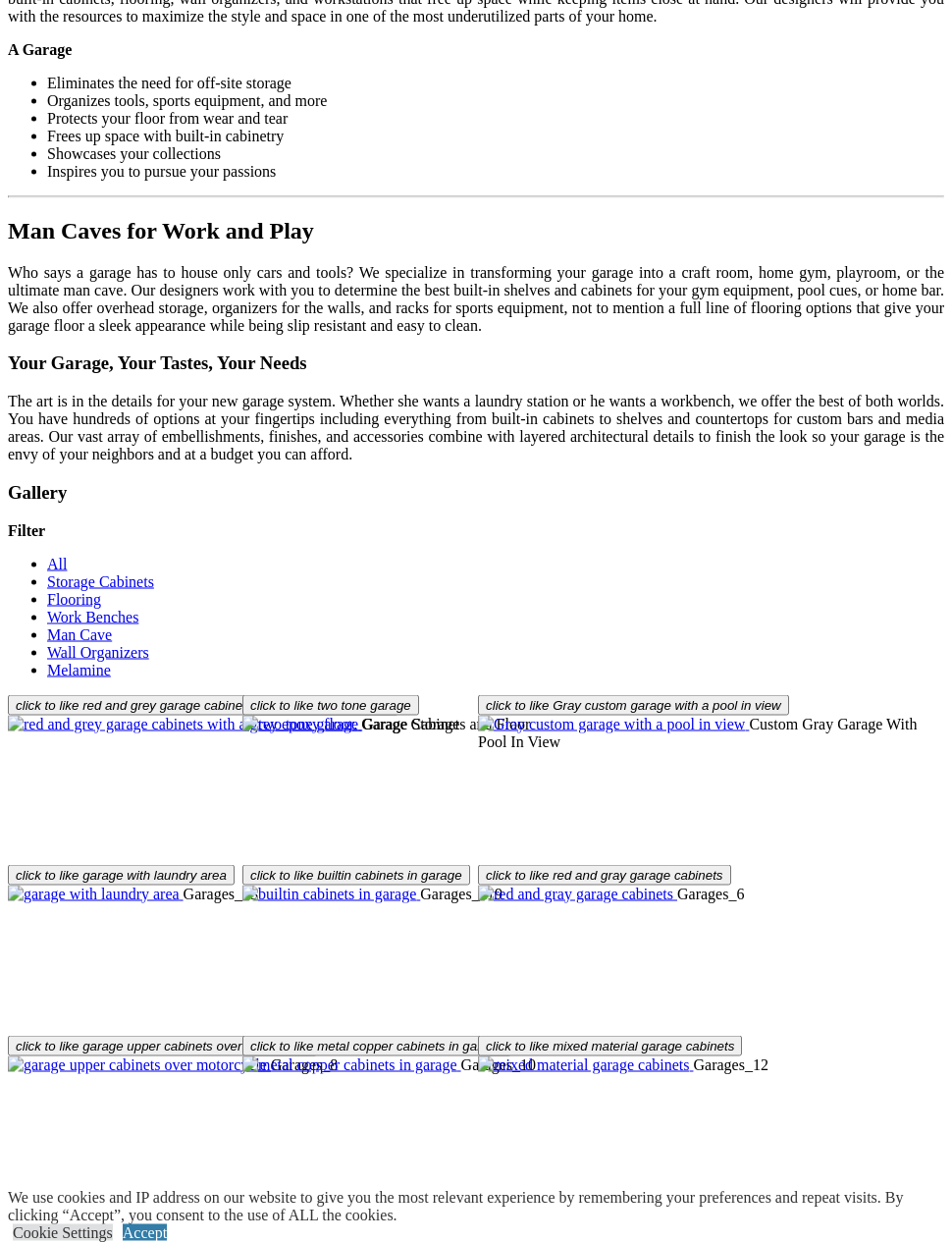scroll, scrollTop: 2144, scrollLeft: 0, axis: vertical 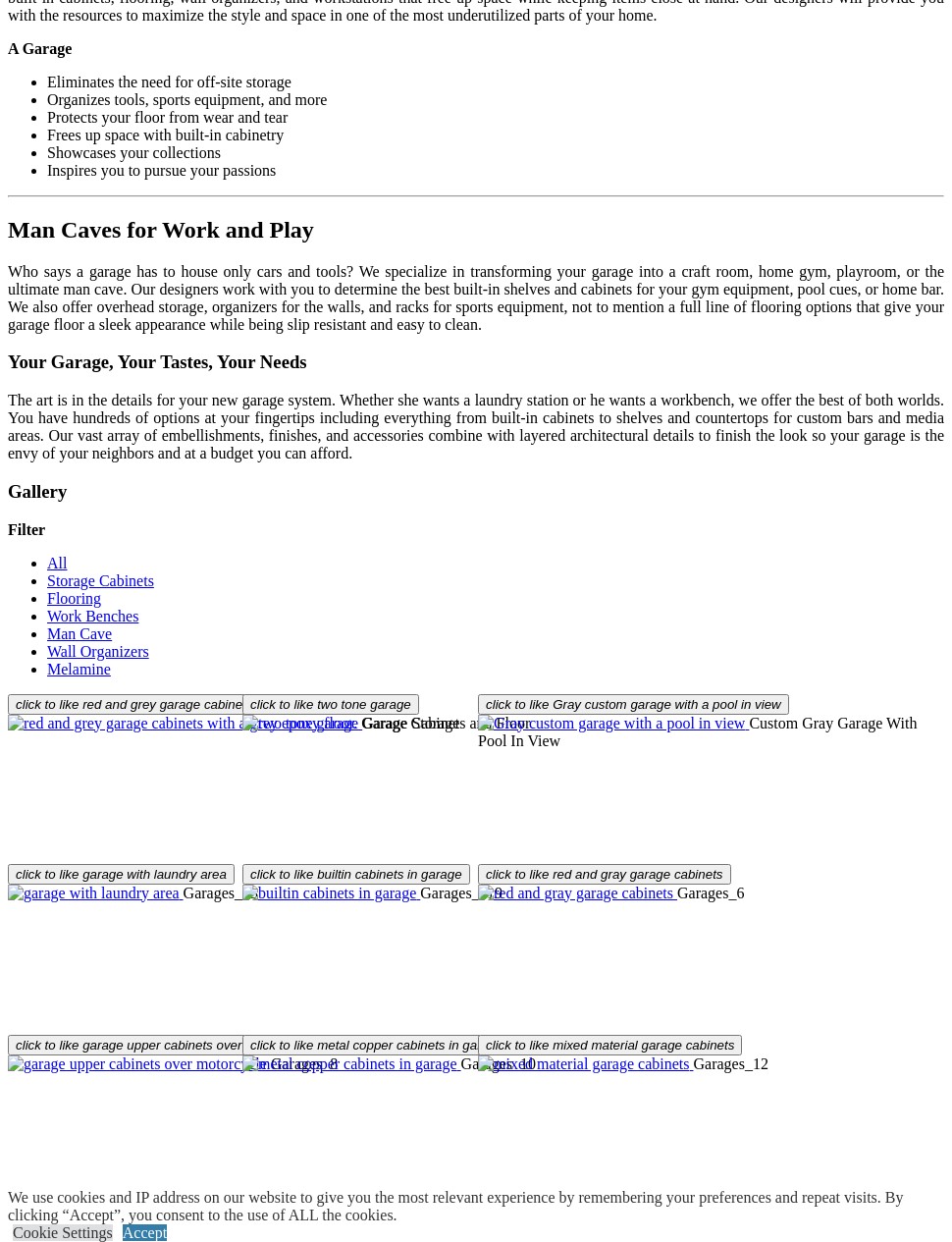 click on "Load More" at bounding box center [43, 1894] 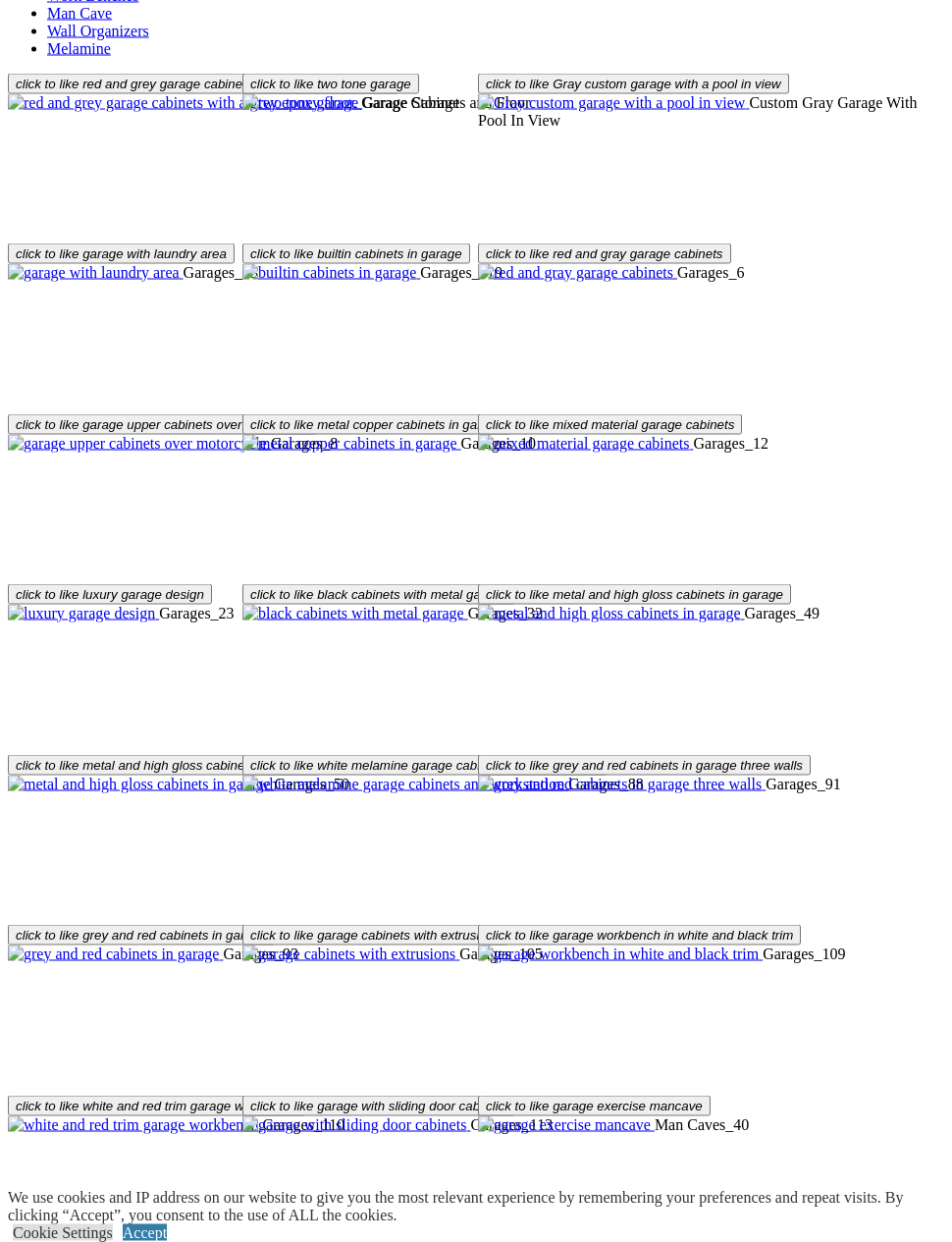 scroll, scrollTop: 2786, scrollLeft: 0, axis: vertical 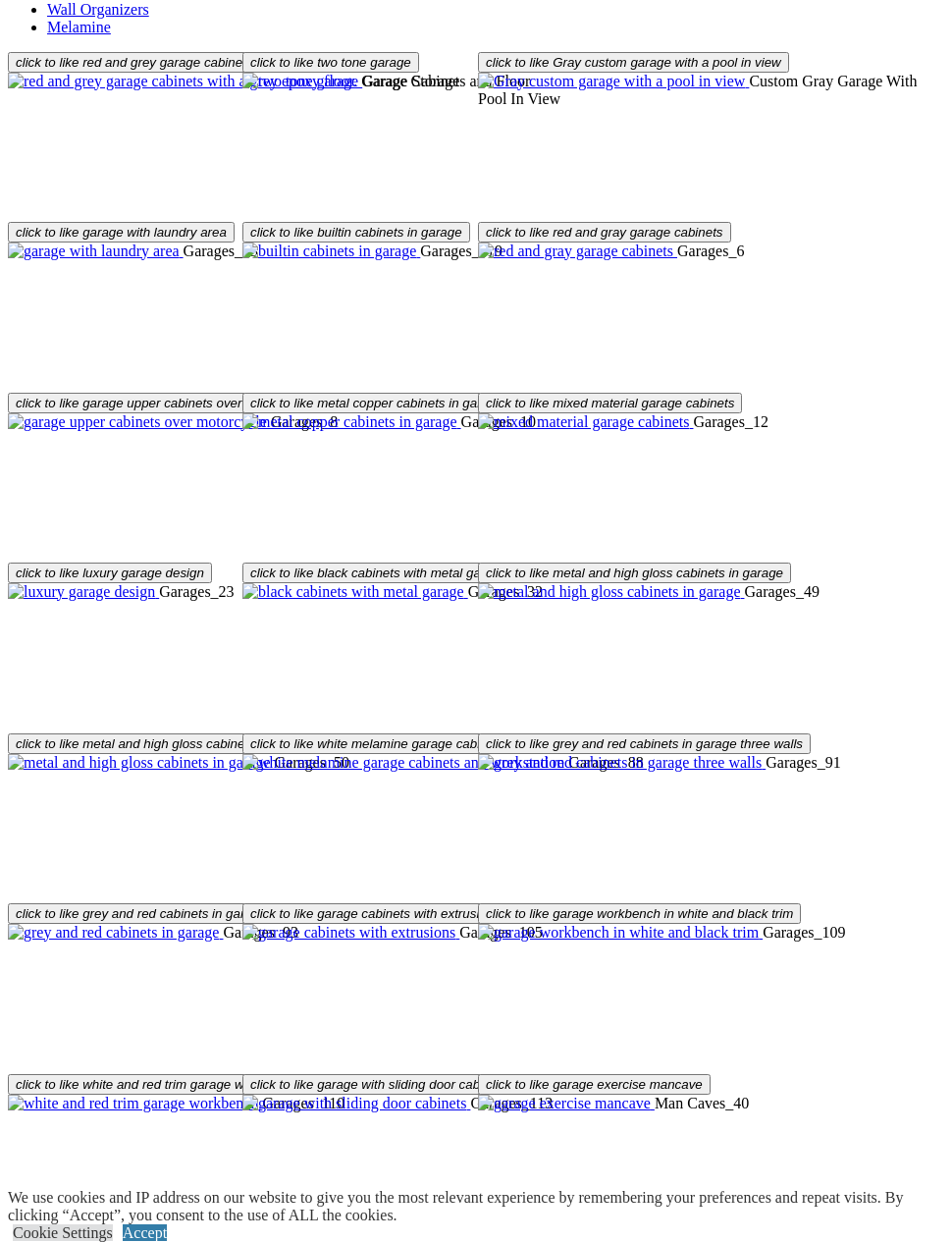 click on "Load More" at bounding box center [43, 1763] 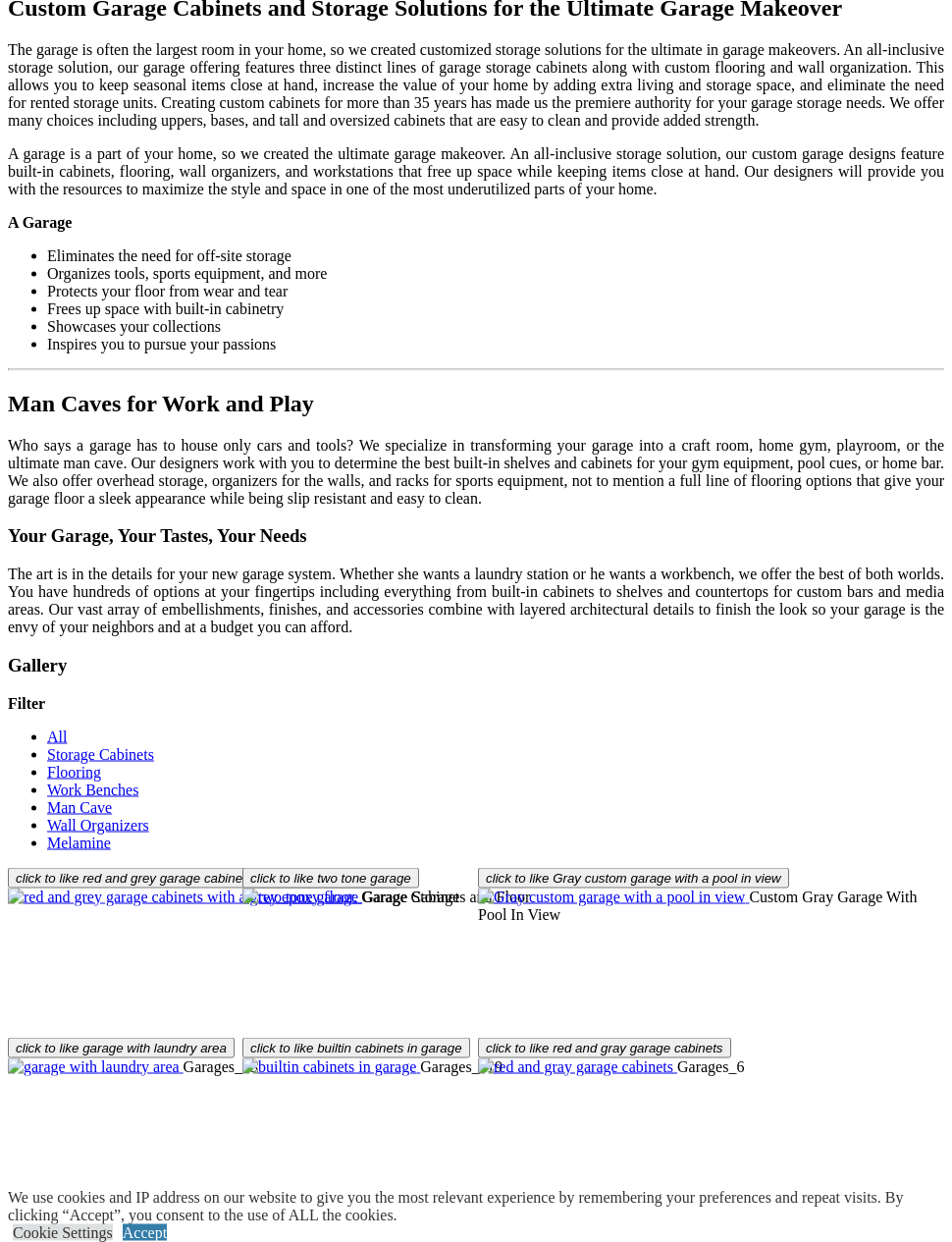 scroll, scrollTop: 1990, scrollLeft: 0, axis: vertical 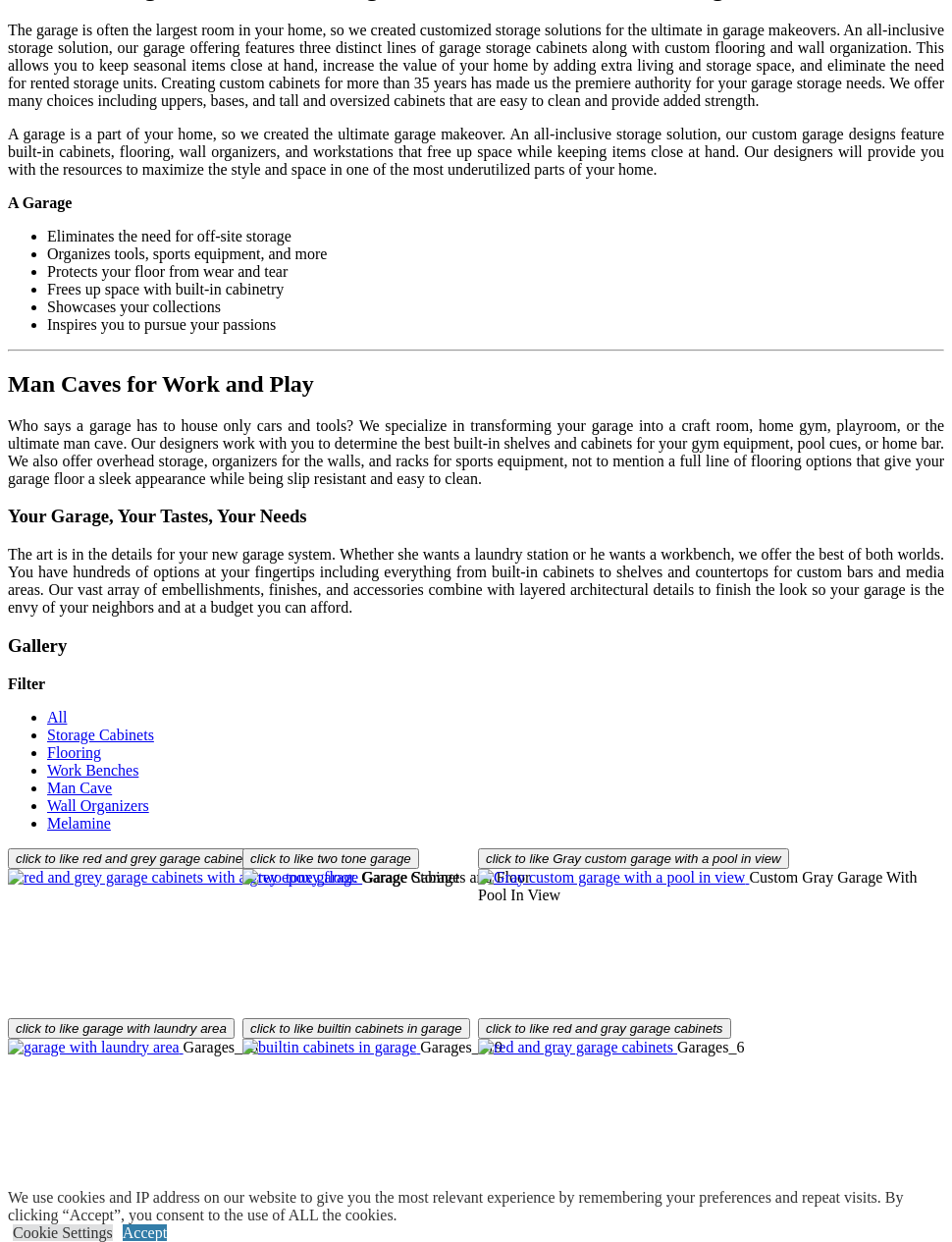 click at bounding box center [348, 1729] 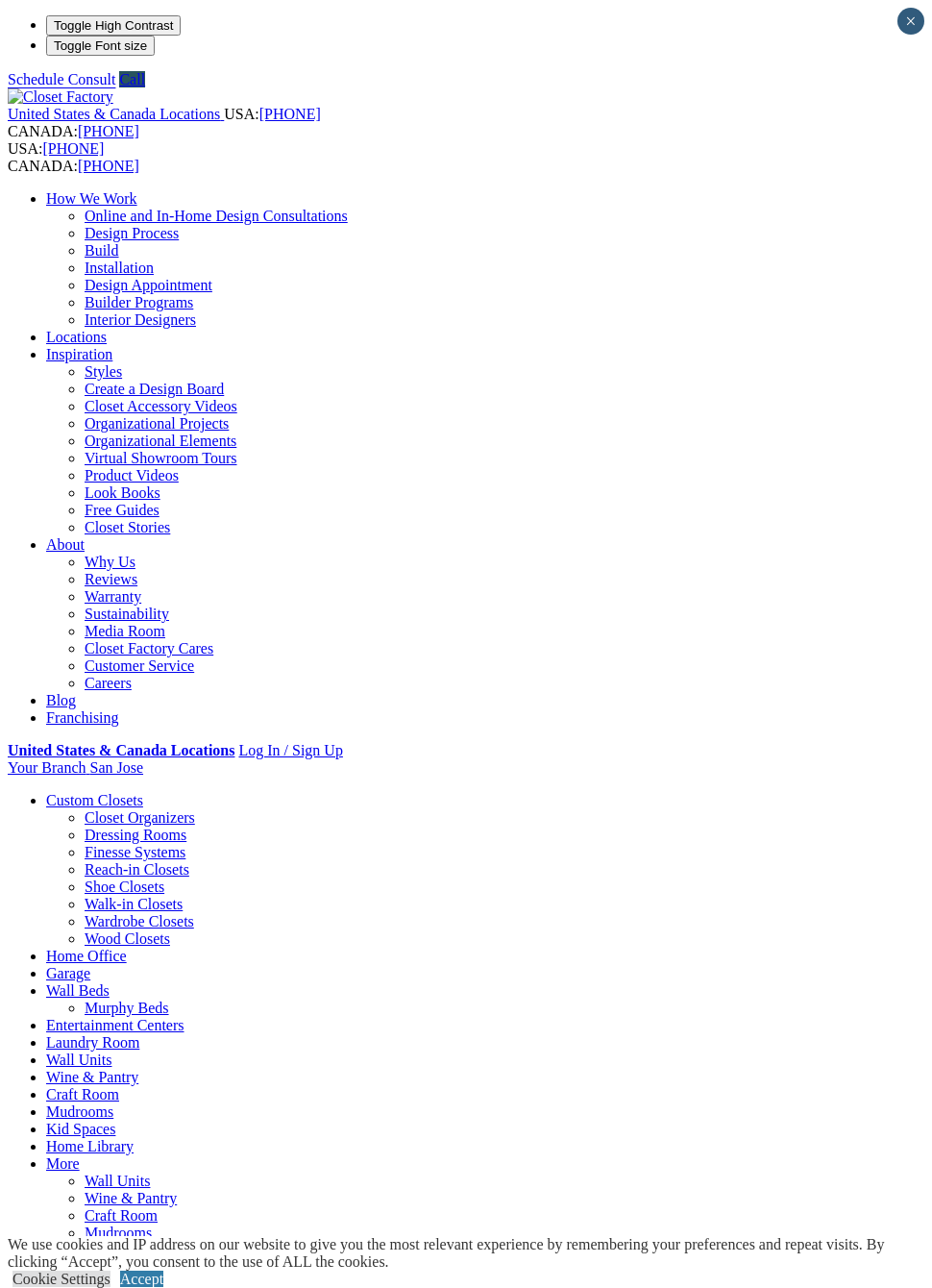 scroll, scrollTop: 0, scrollLeft: 0, axis: both 